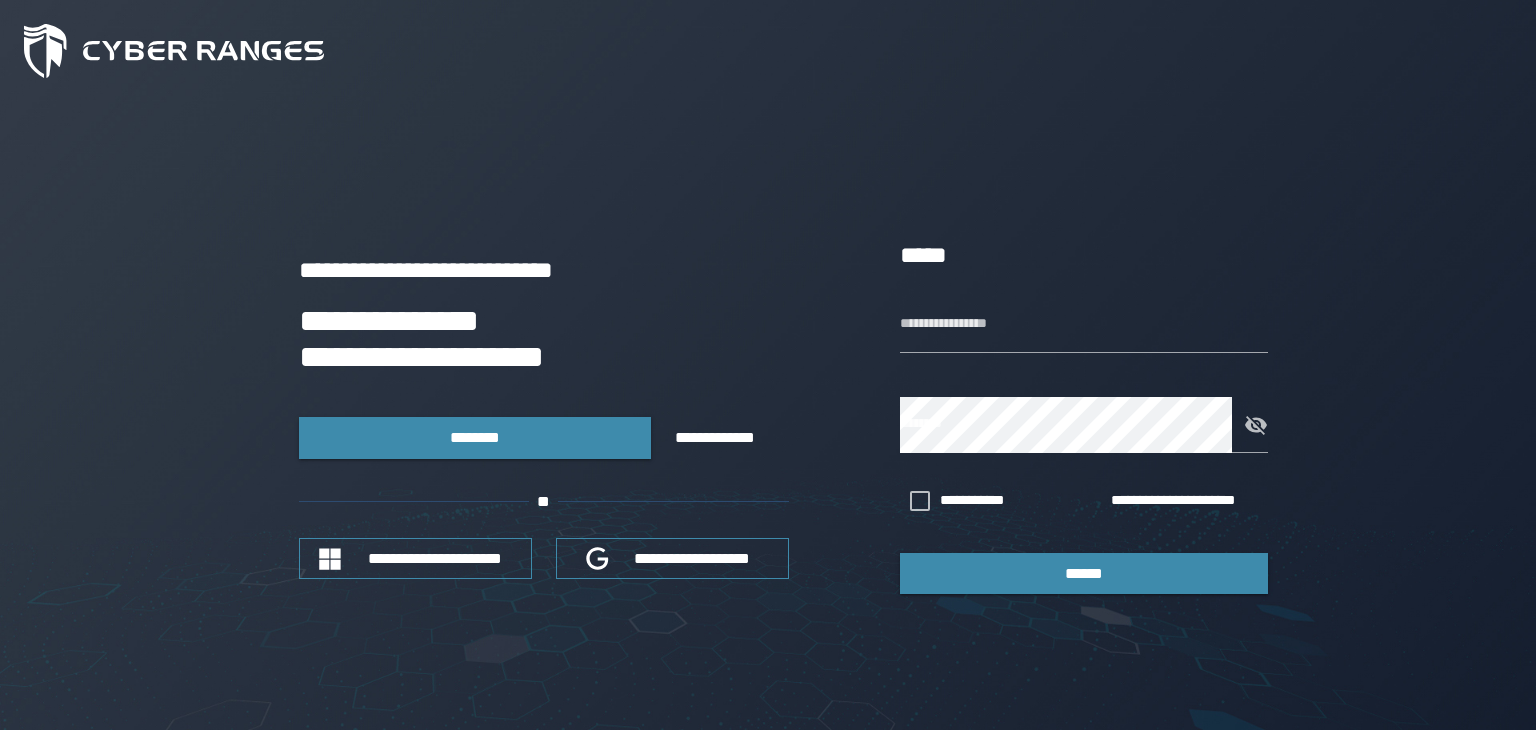 scroll, scrollTop: 0, scrollLeft: 0, axis: both 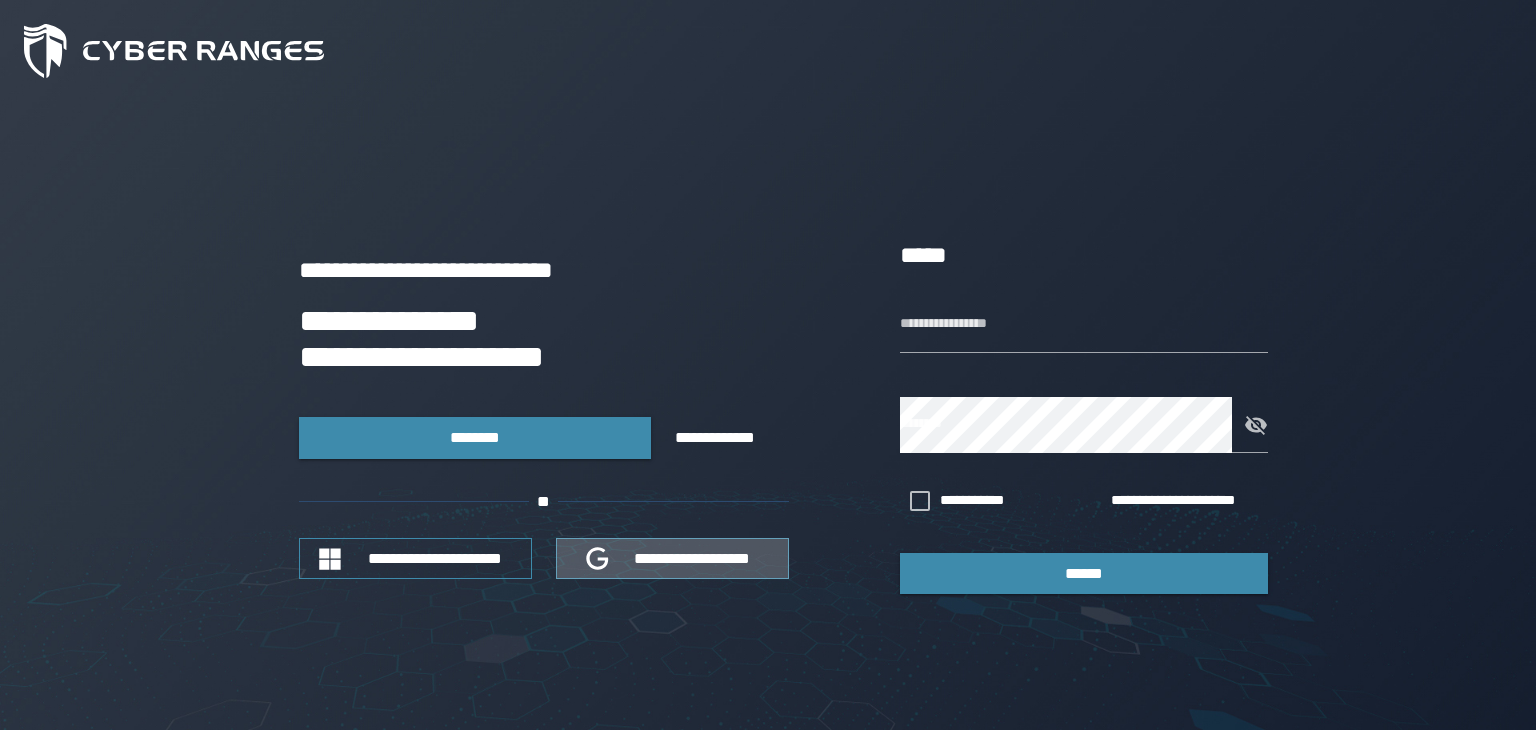 click on "**********" at bounding box center [693, 558] 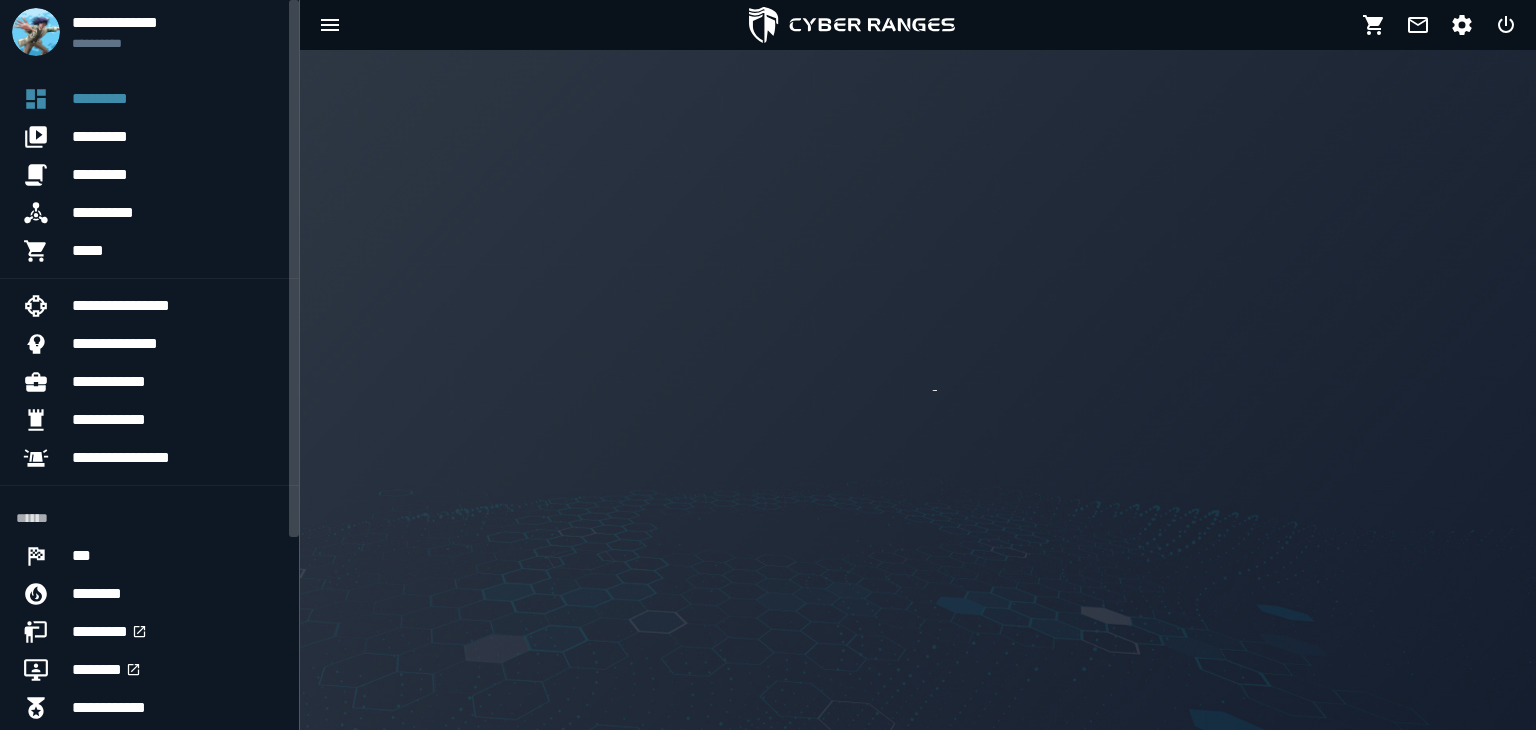 scroll, scrollTop: 0, scrollLeft: 0, axis: both 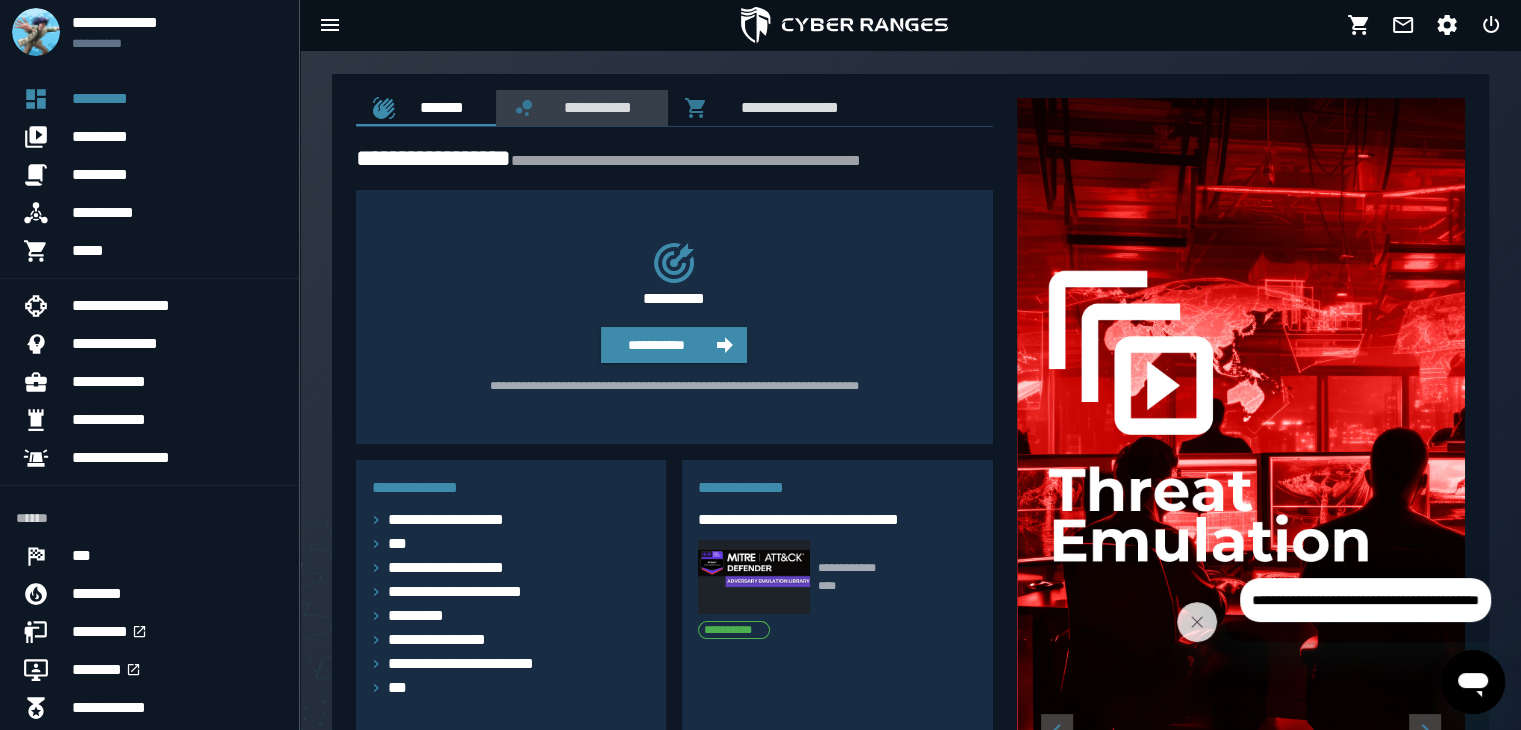 click on "**********" at bounding box center (594, 107) 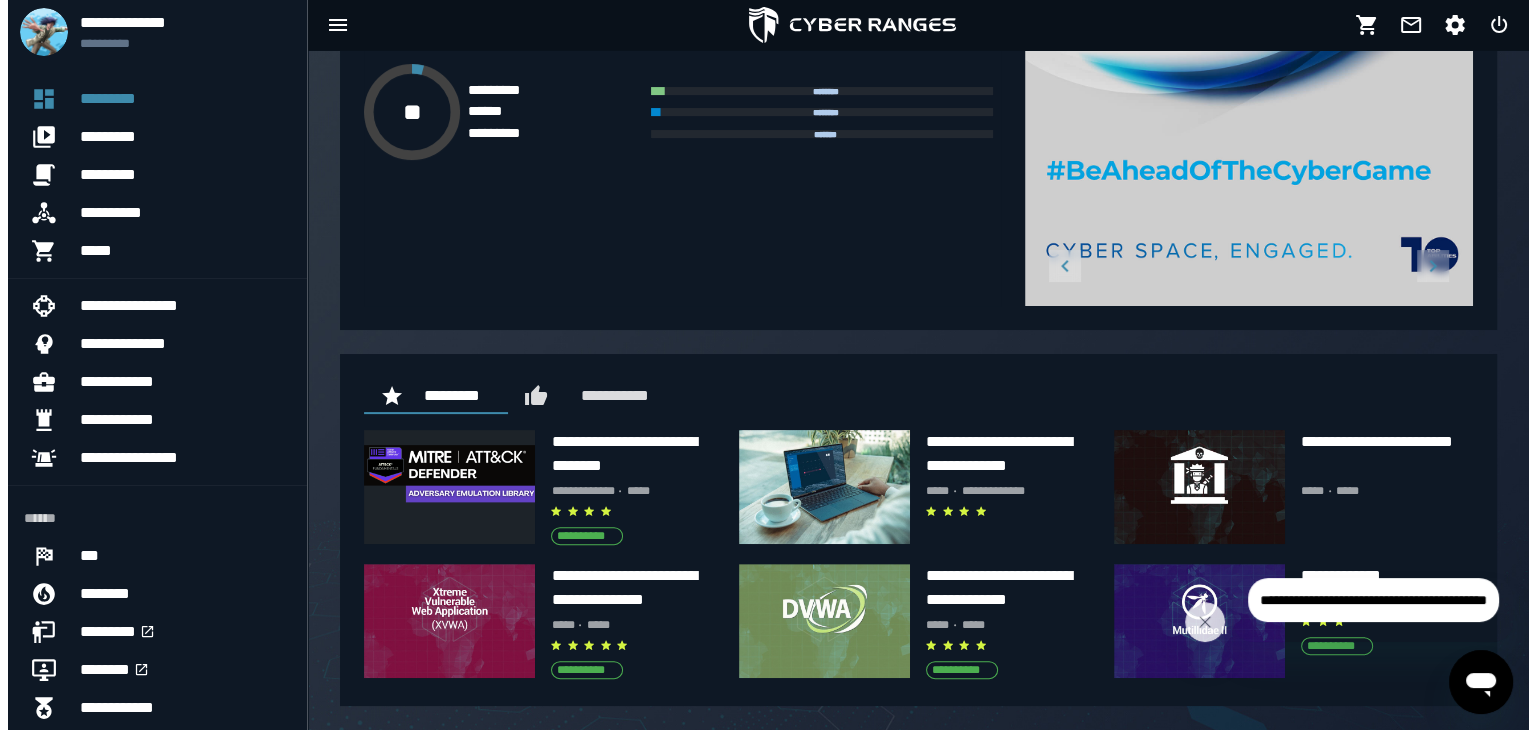 scroll, scrollTop: 0, scrollLeft: 0, axis: both 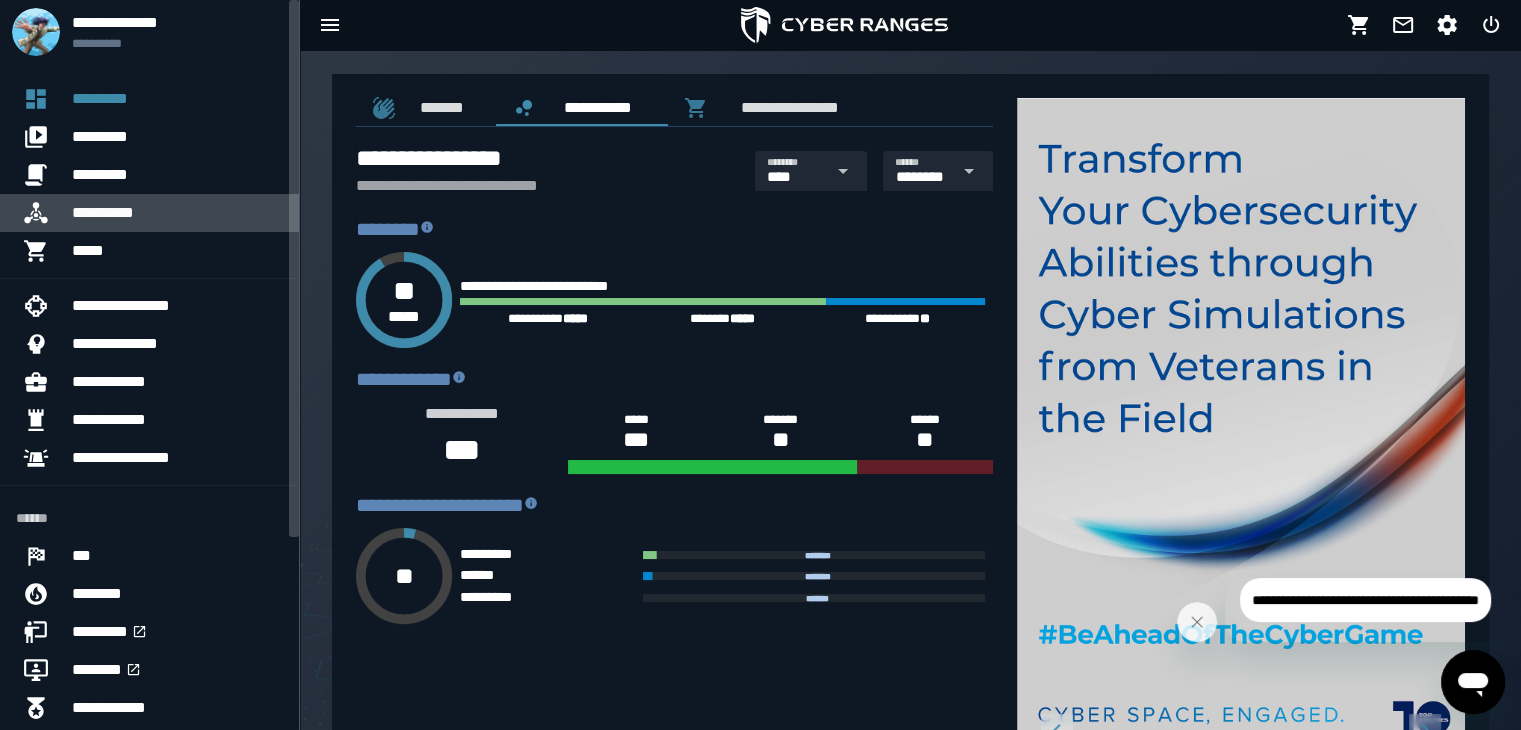 click on "**********" at bounding box center (177, 213) 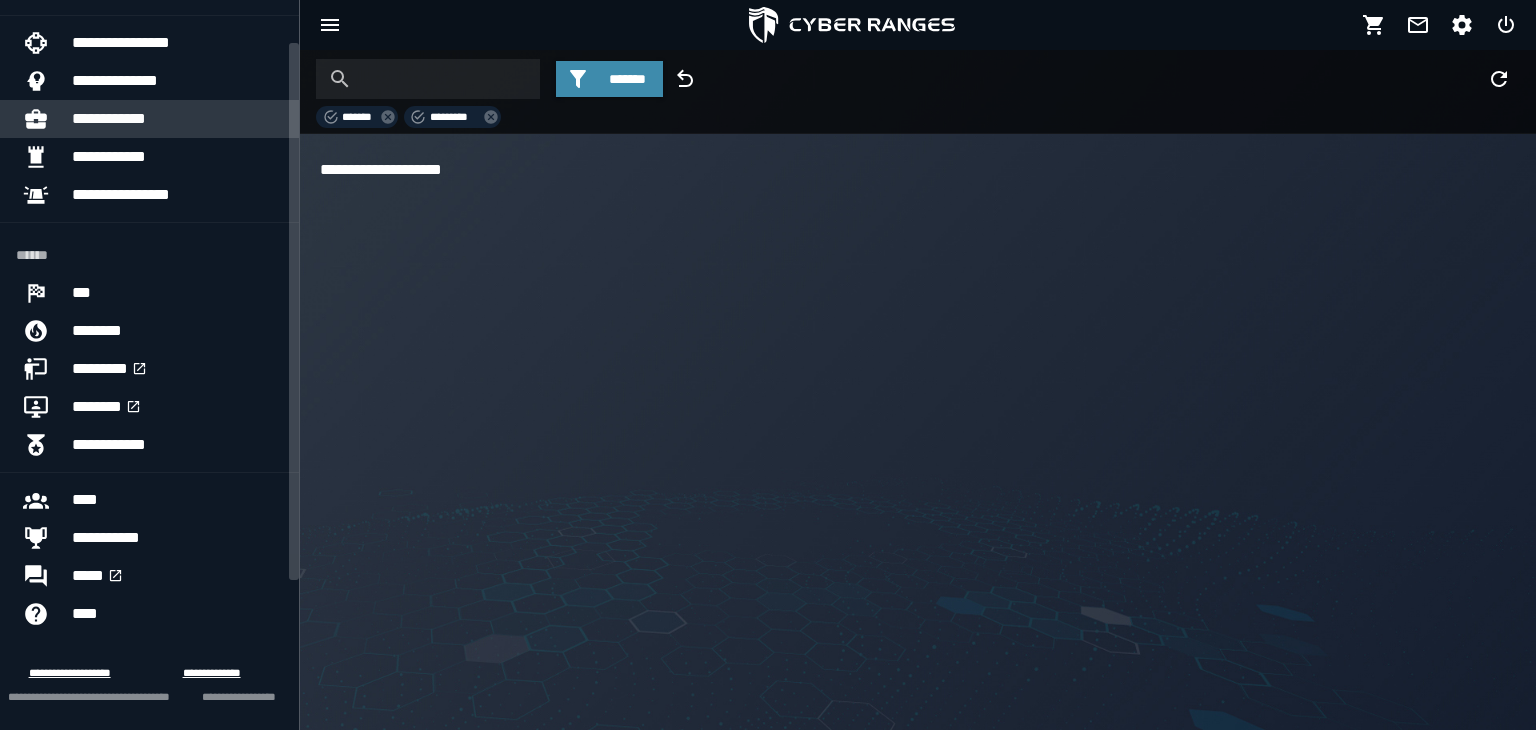 scroll, scrollTop: 0, scrollLeft: 0, axis: both 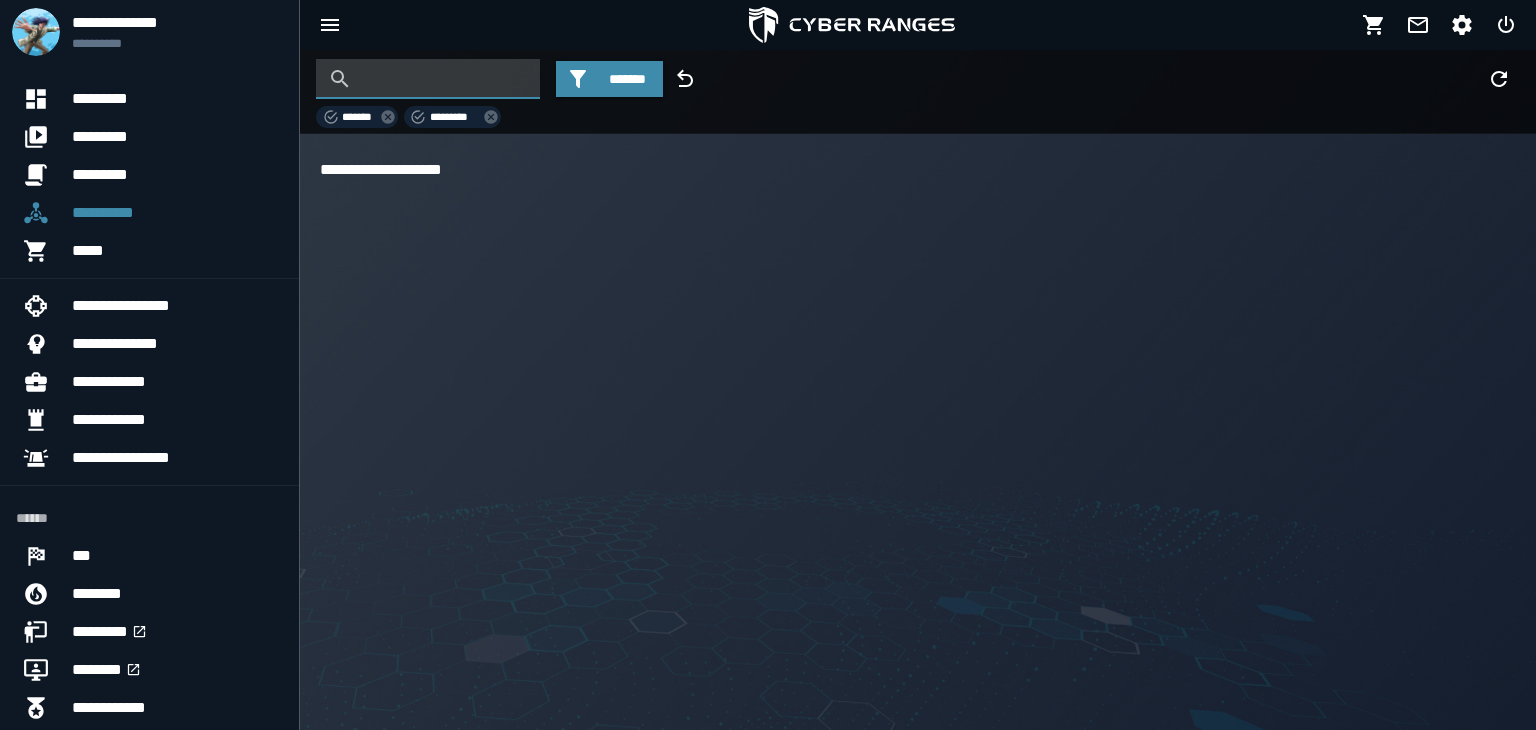 click at bounding box center (443, 79) 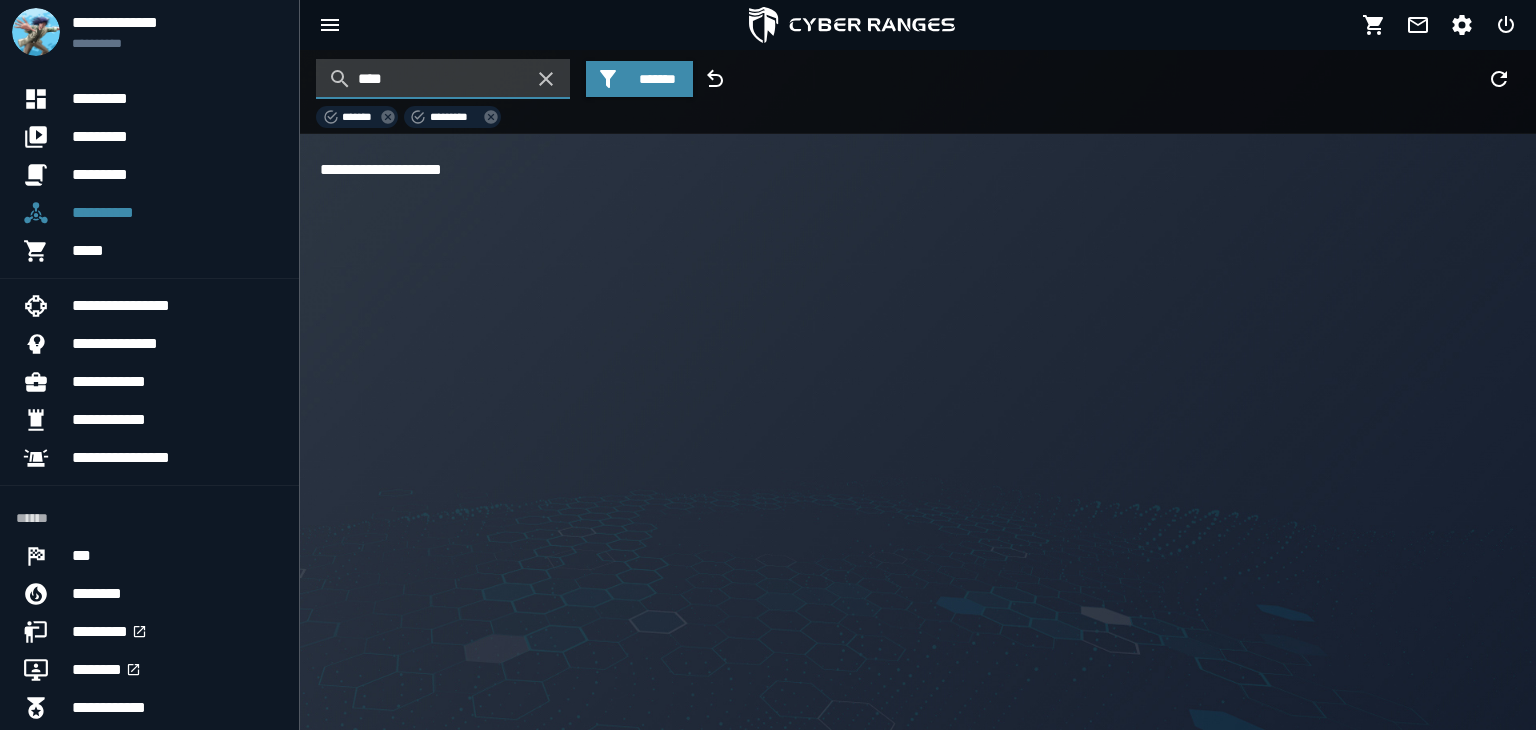 type on "****" 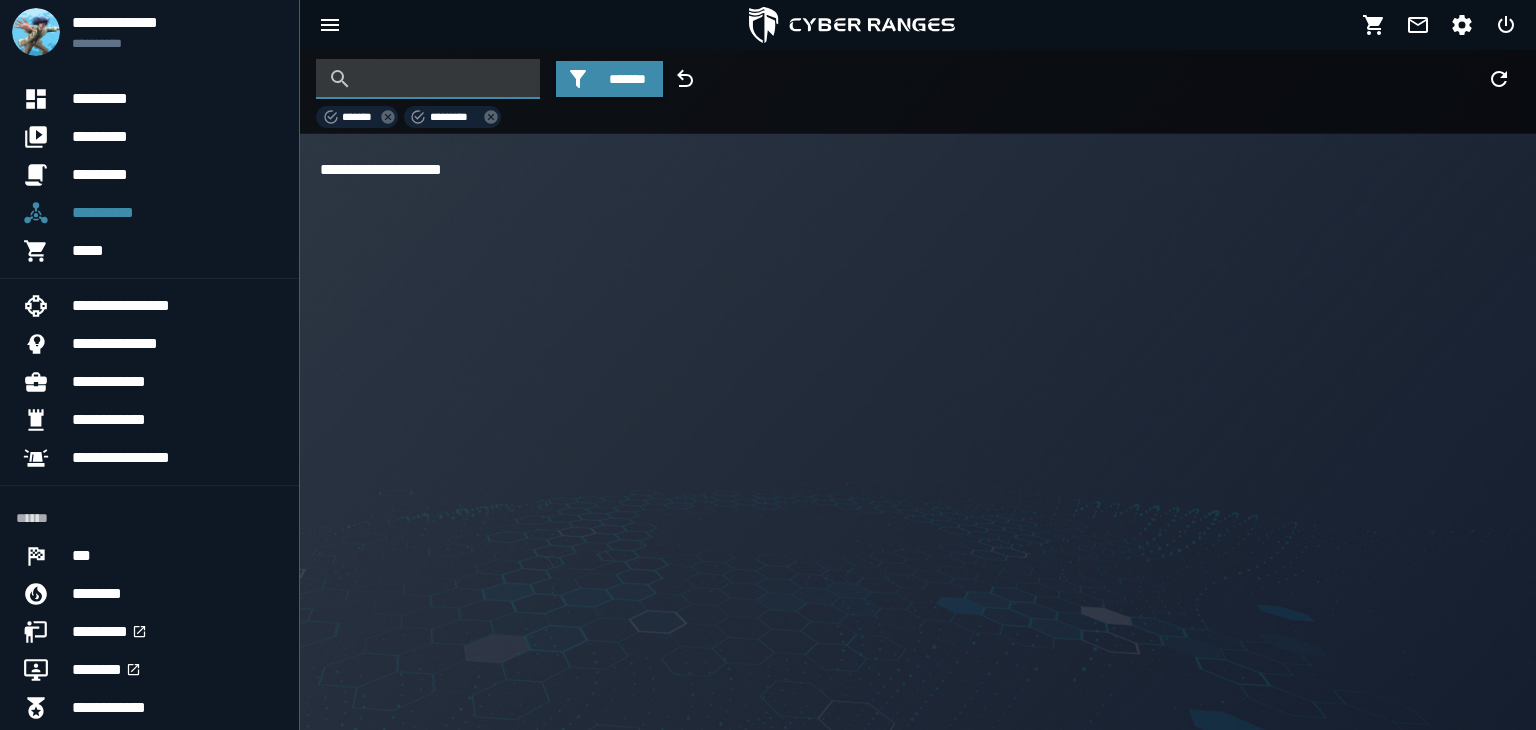 click at bounding box center (443, 79) 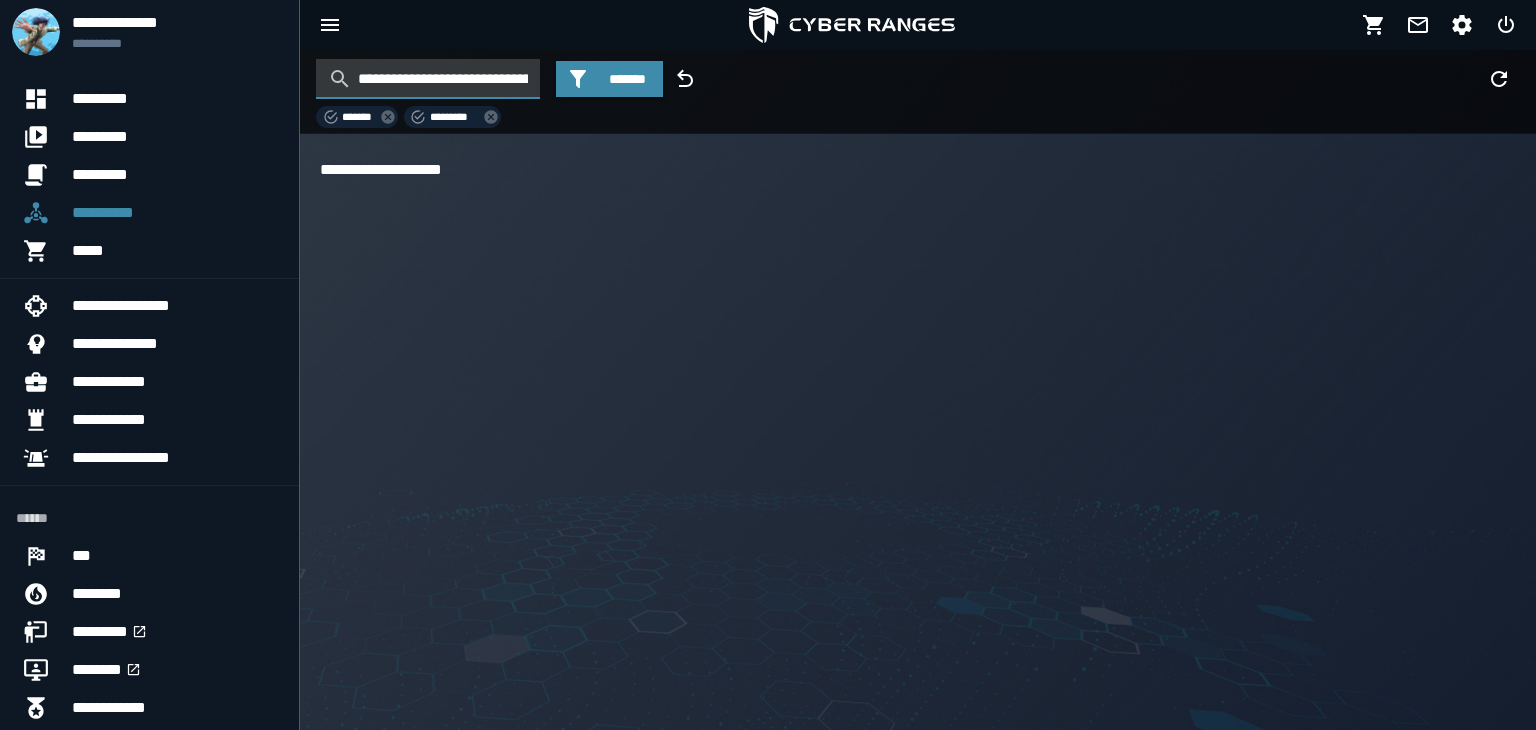 scroll, scrollTop: 0, scrollLeft: 124, axis: horizontal 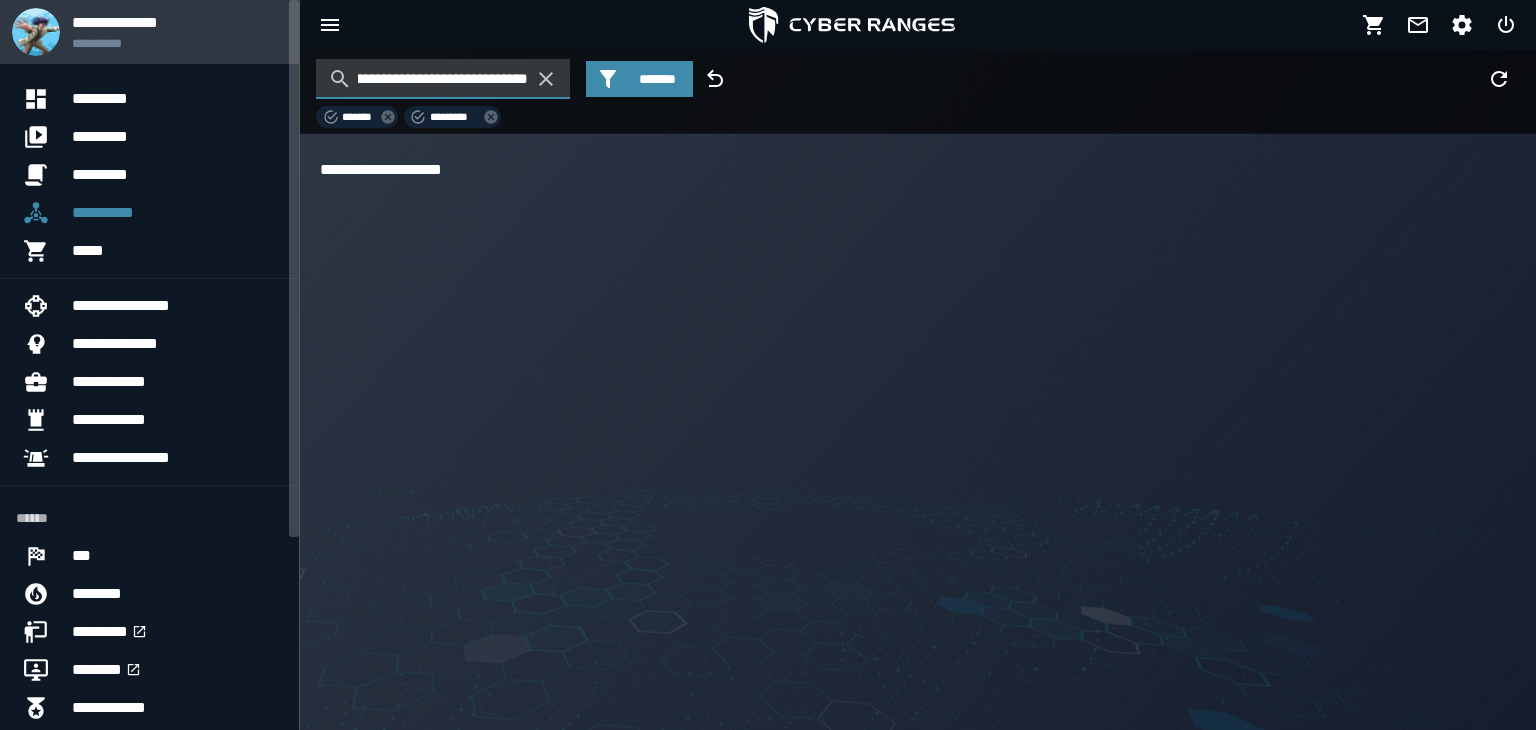 type on "**********" 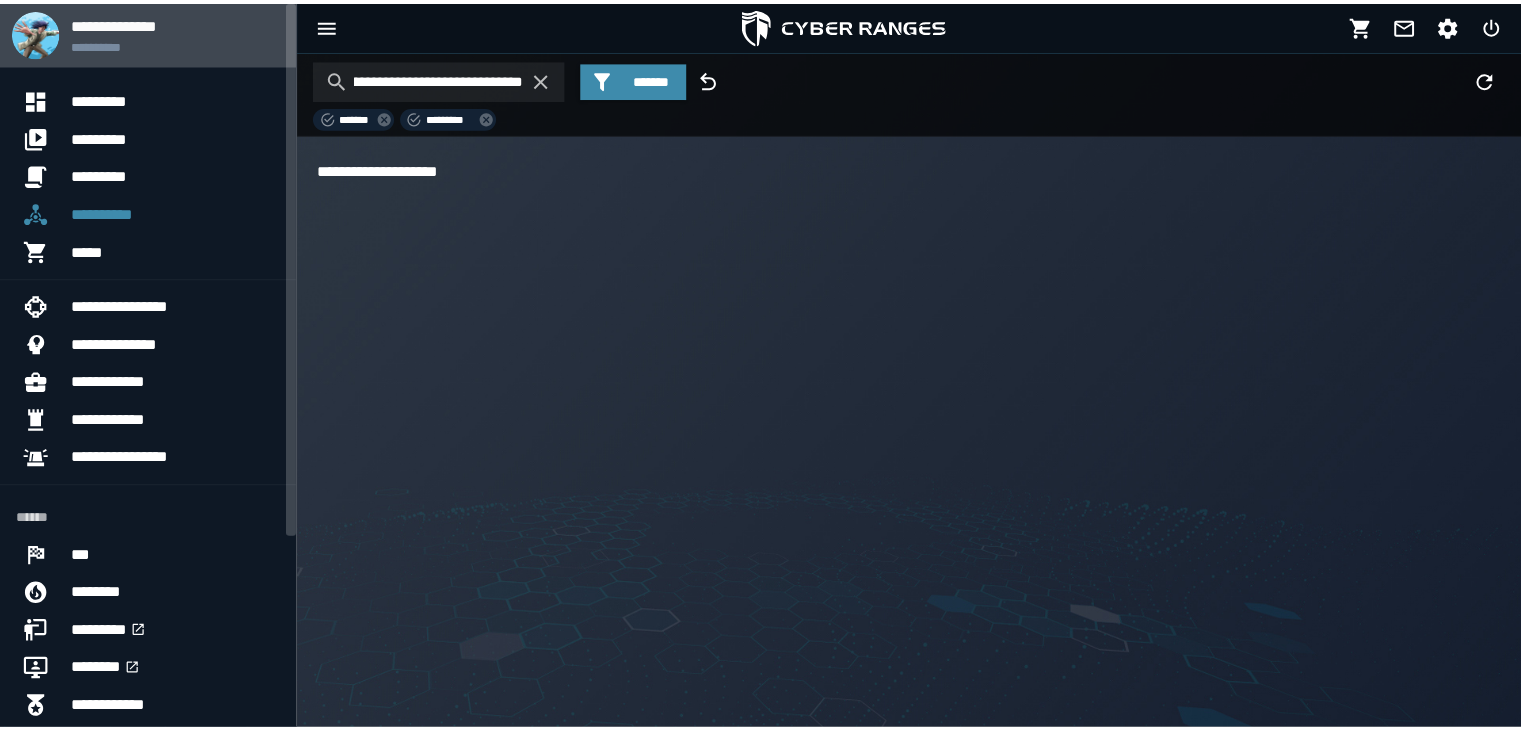 scroll, scrollTop: 0, scrollLeft: 0, axis: both 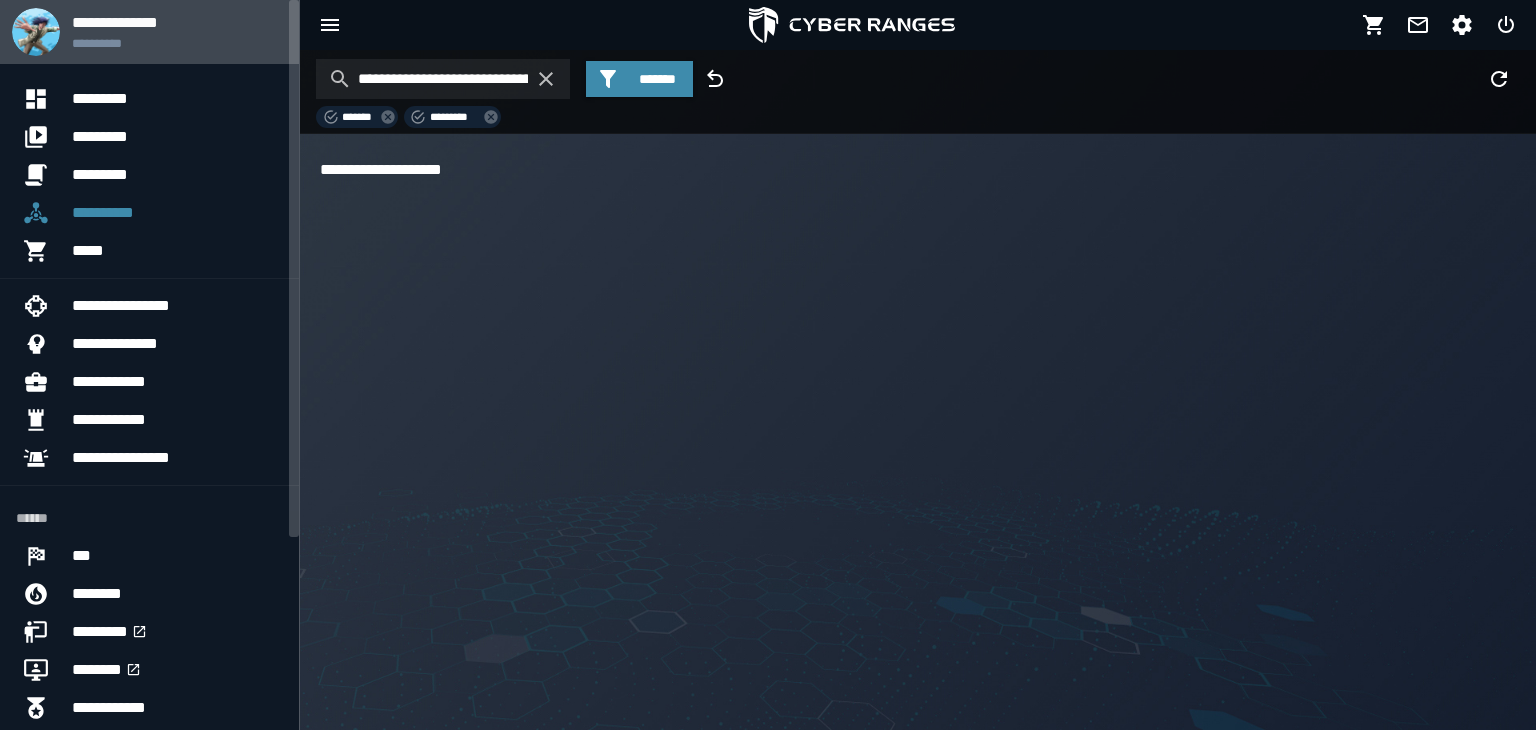 click on "**********" at bounding box center (177, 43) 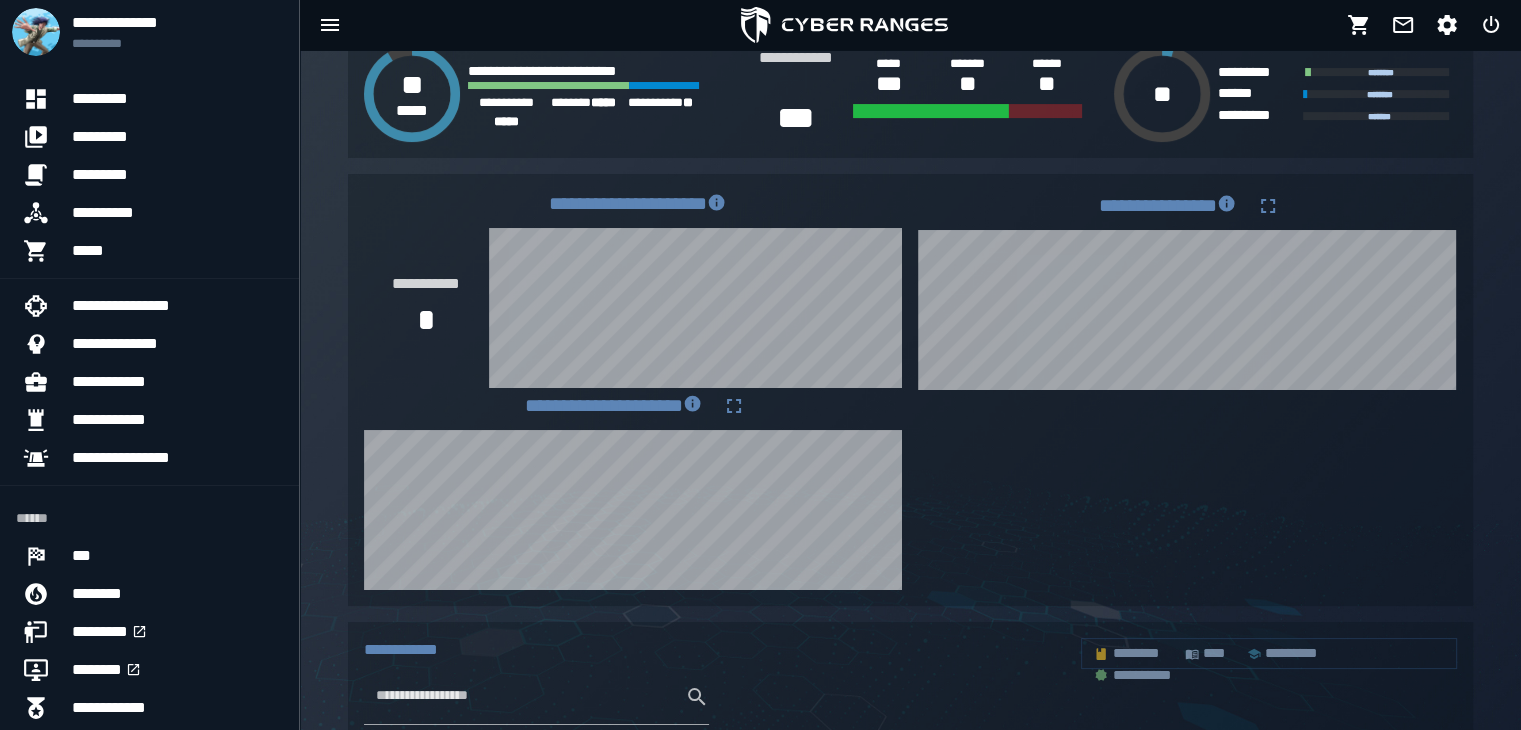 scroll, scrollTop: 527, scrollLeft: 0, axis: vertical 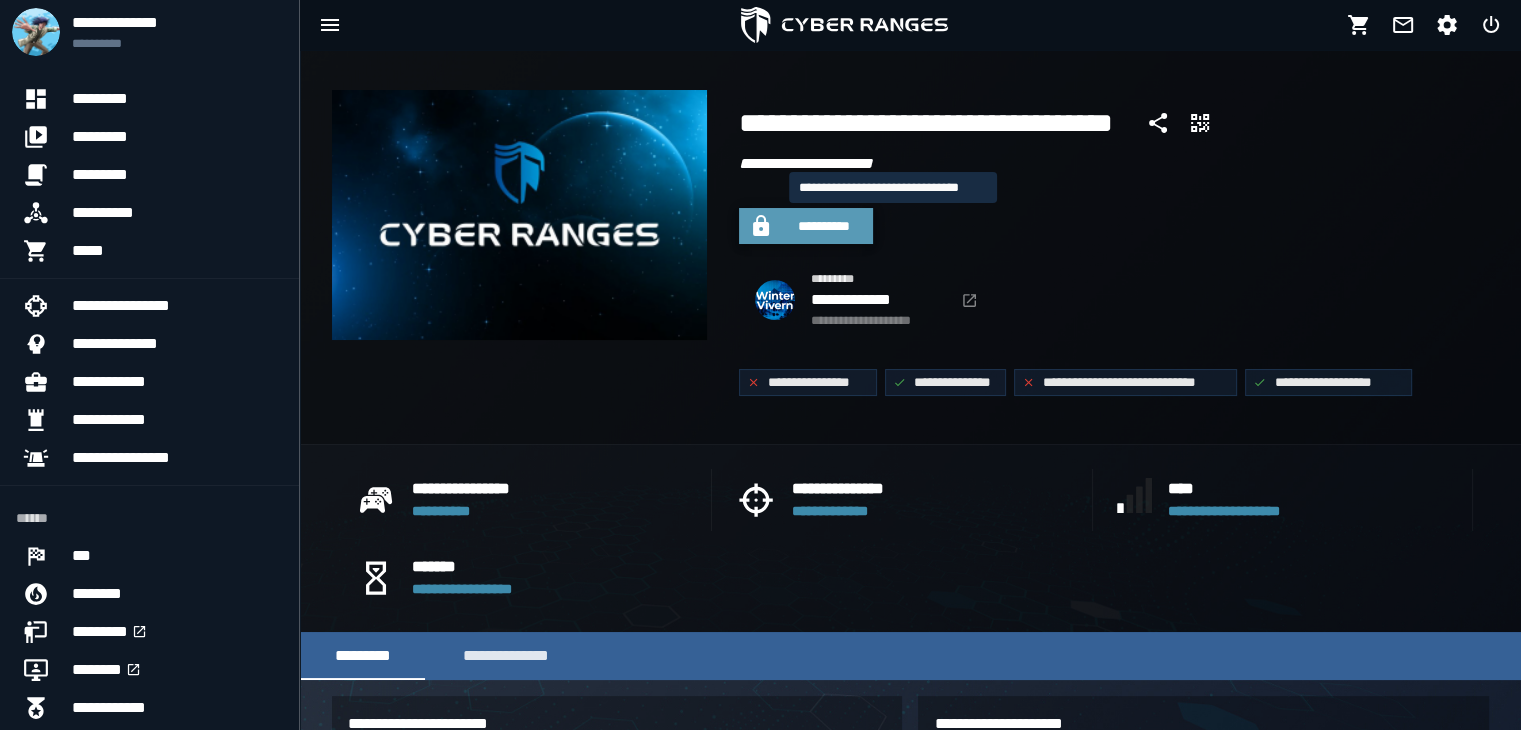click on "**********" at bounding box center (824, 226) 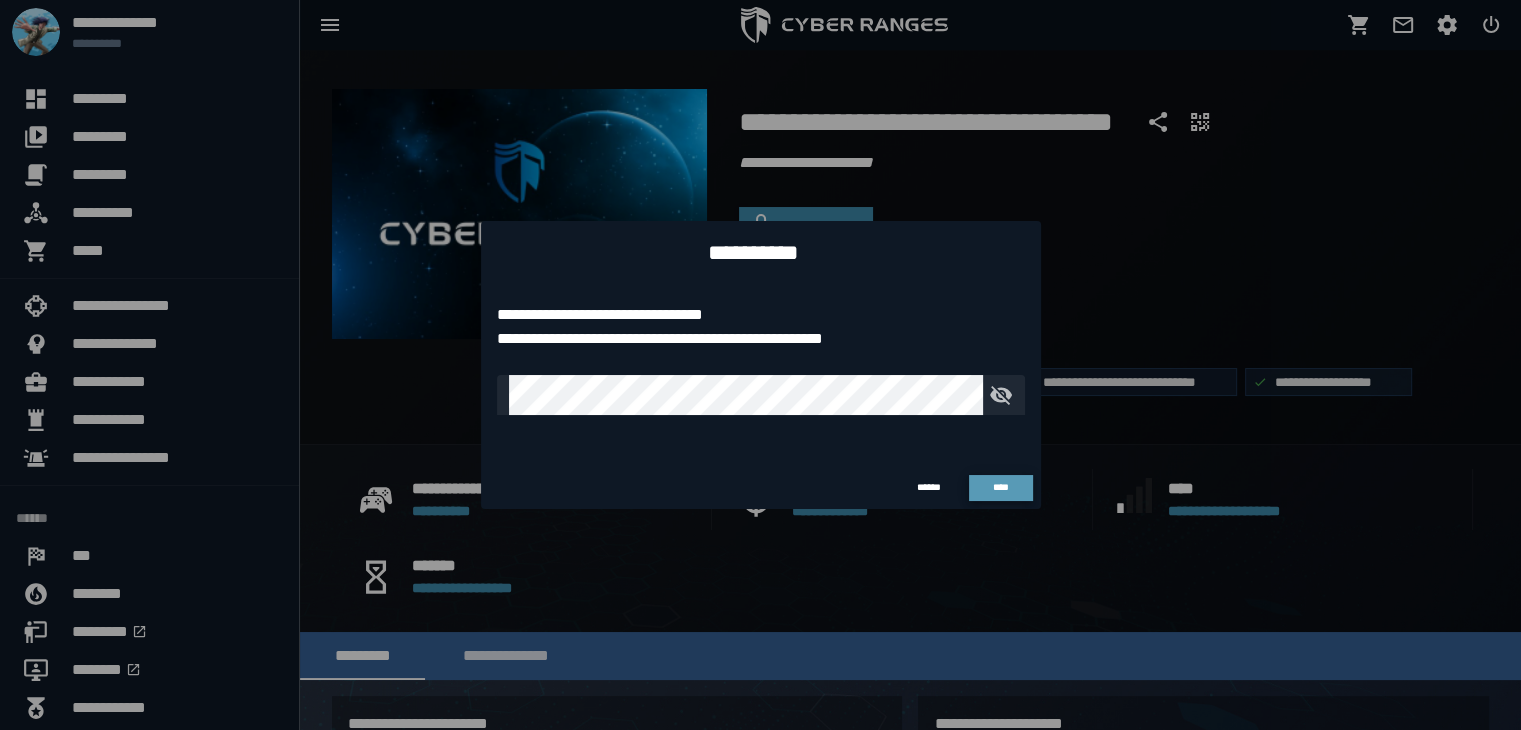 click on "****" at bounding box center [1000, 487] 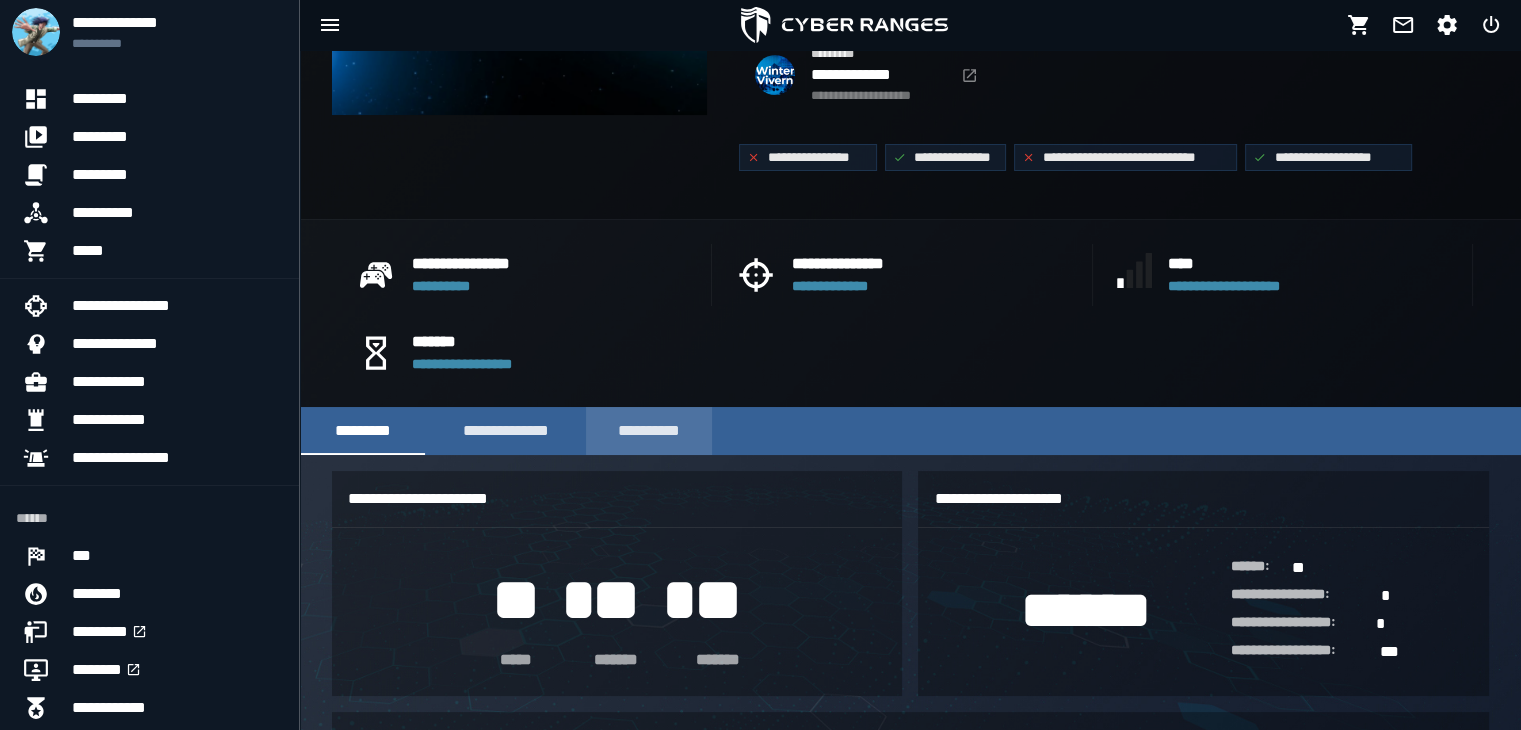 scroll, scrollTop: 307, scrollLeft: 0, axis: vertical 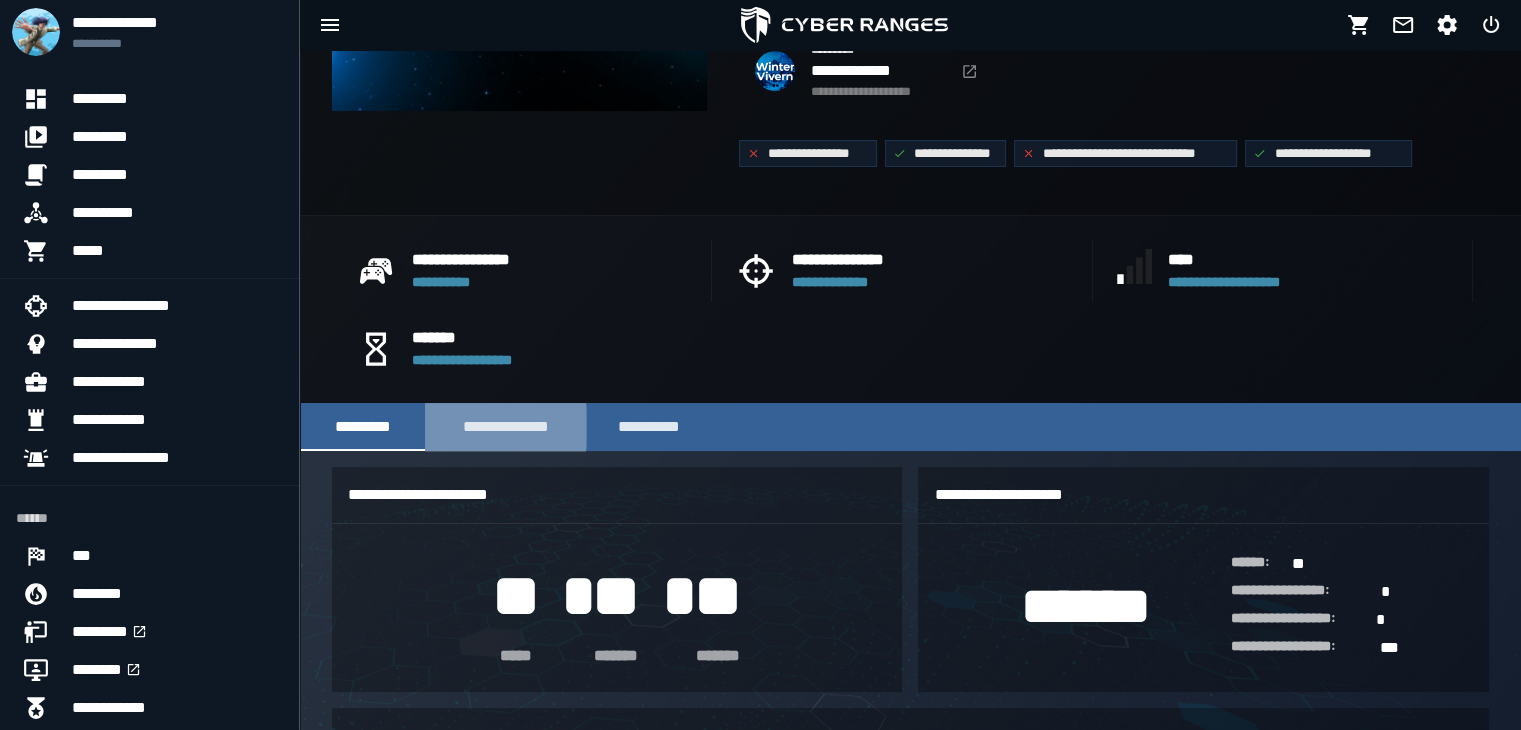 click on "**********" at bounding box center (505, 427) 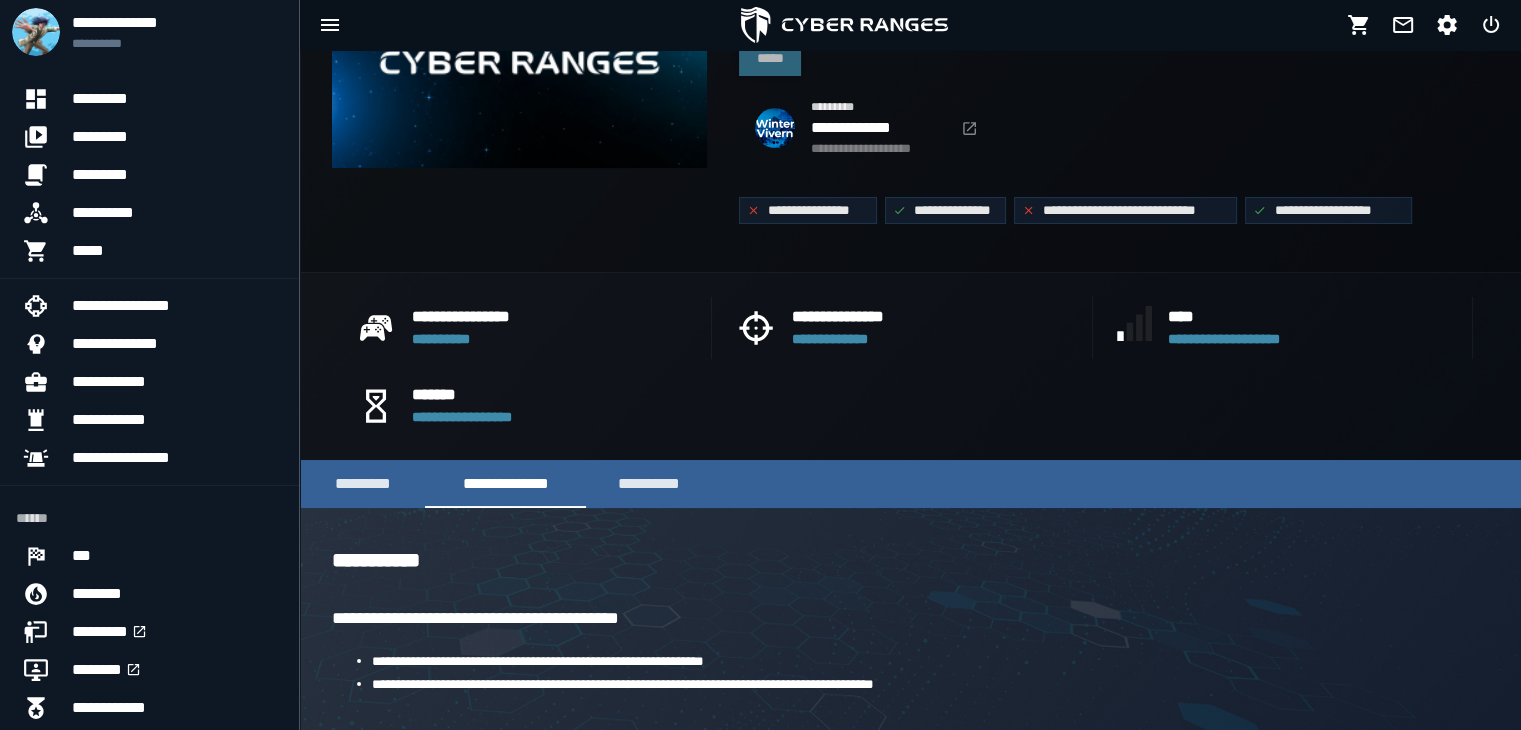 scroll, scrollTop: 252, scrollLeft: 0, axis: vertical 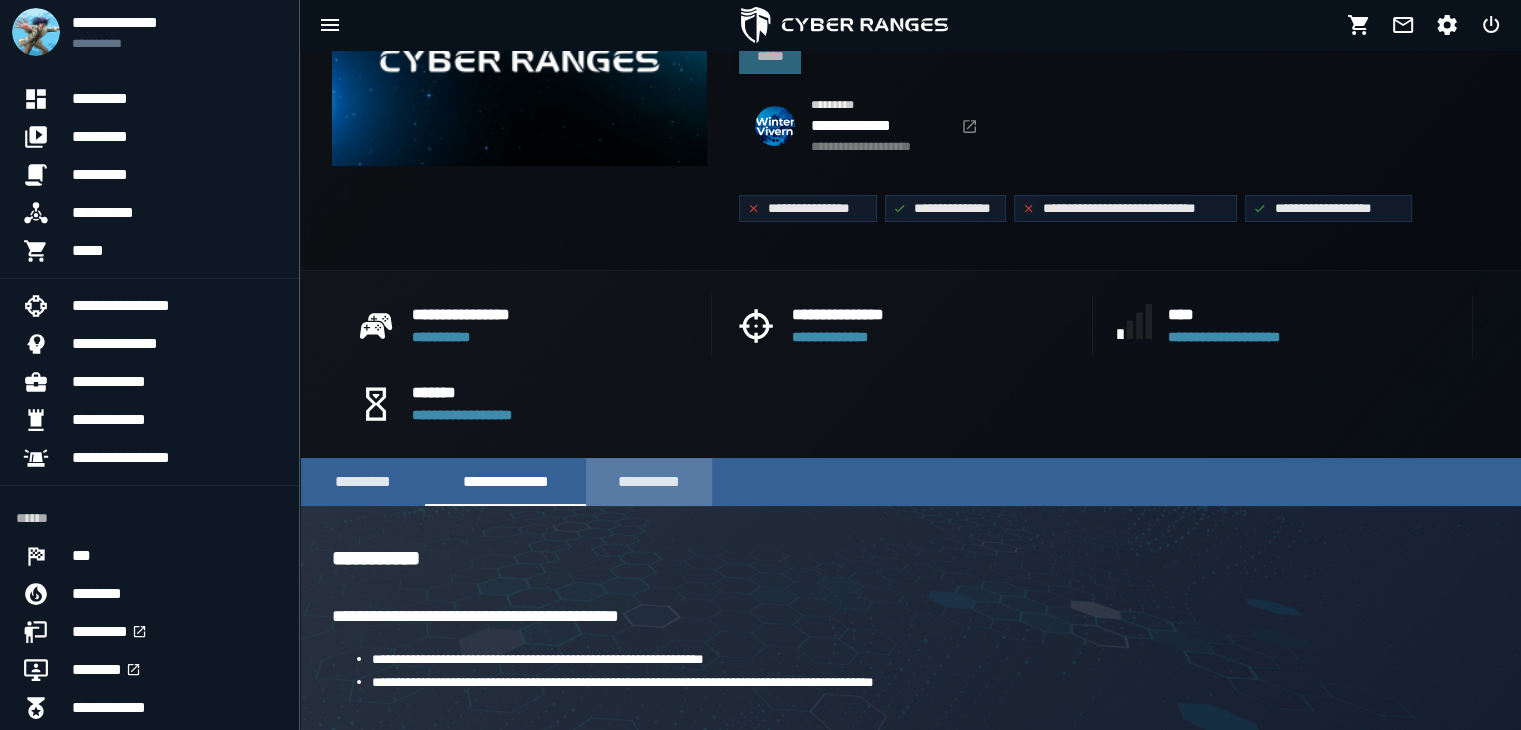 click on "**********" at bounding box center (649, 482) 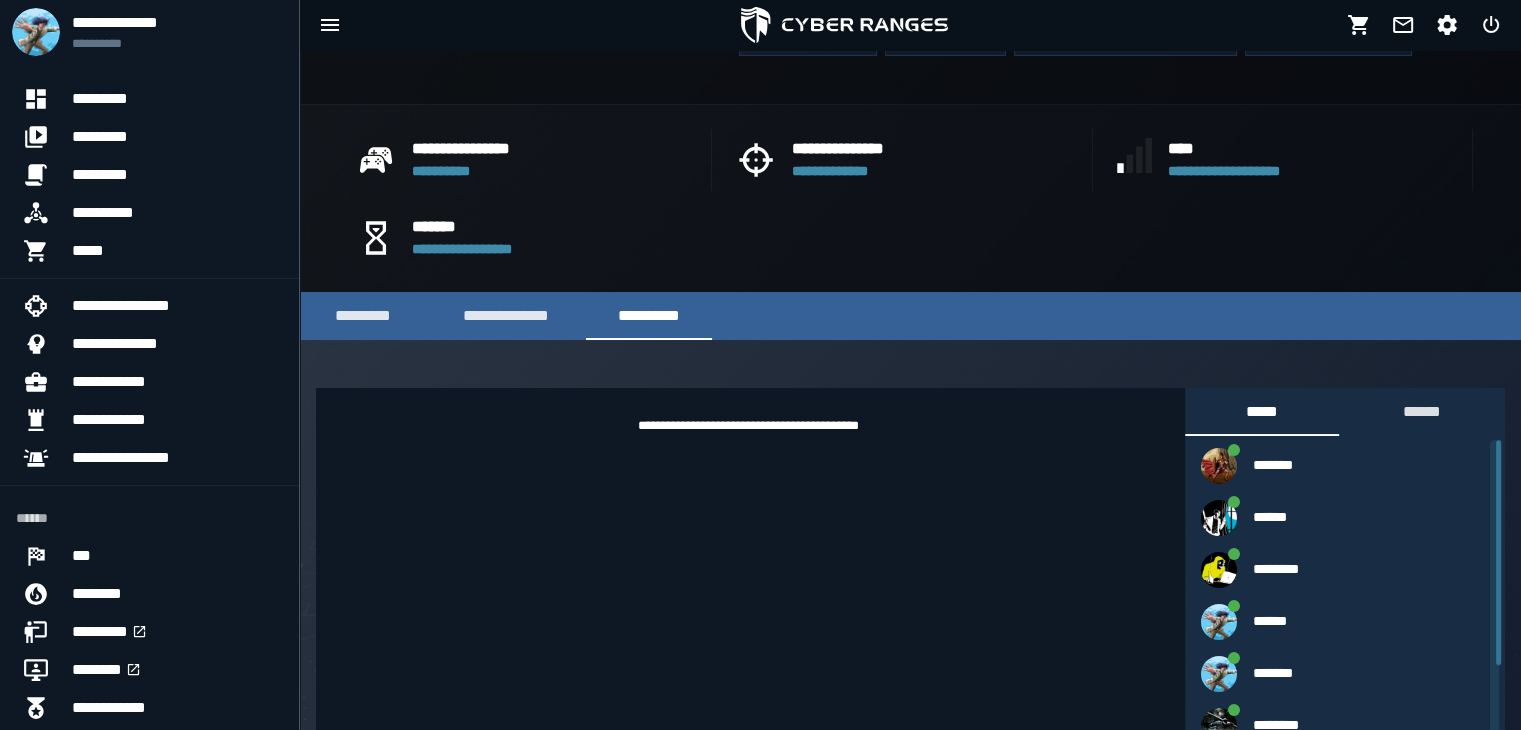 scroll, scrollTop: 563, scrollLeft: 0, axis: vertical 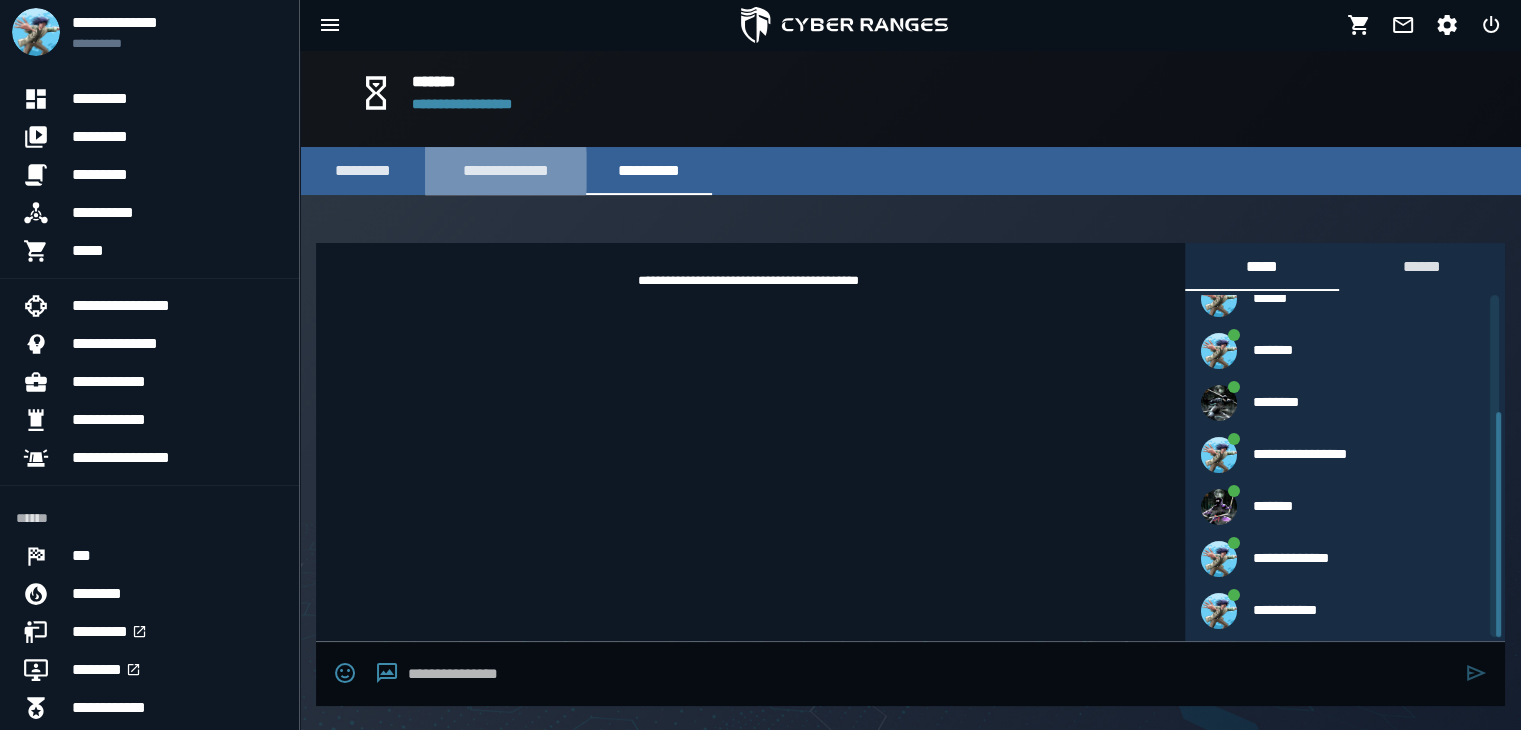 click on "**********" at bounding box center [505, 171] 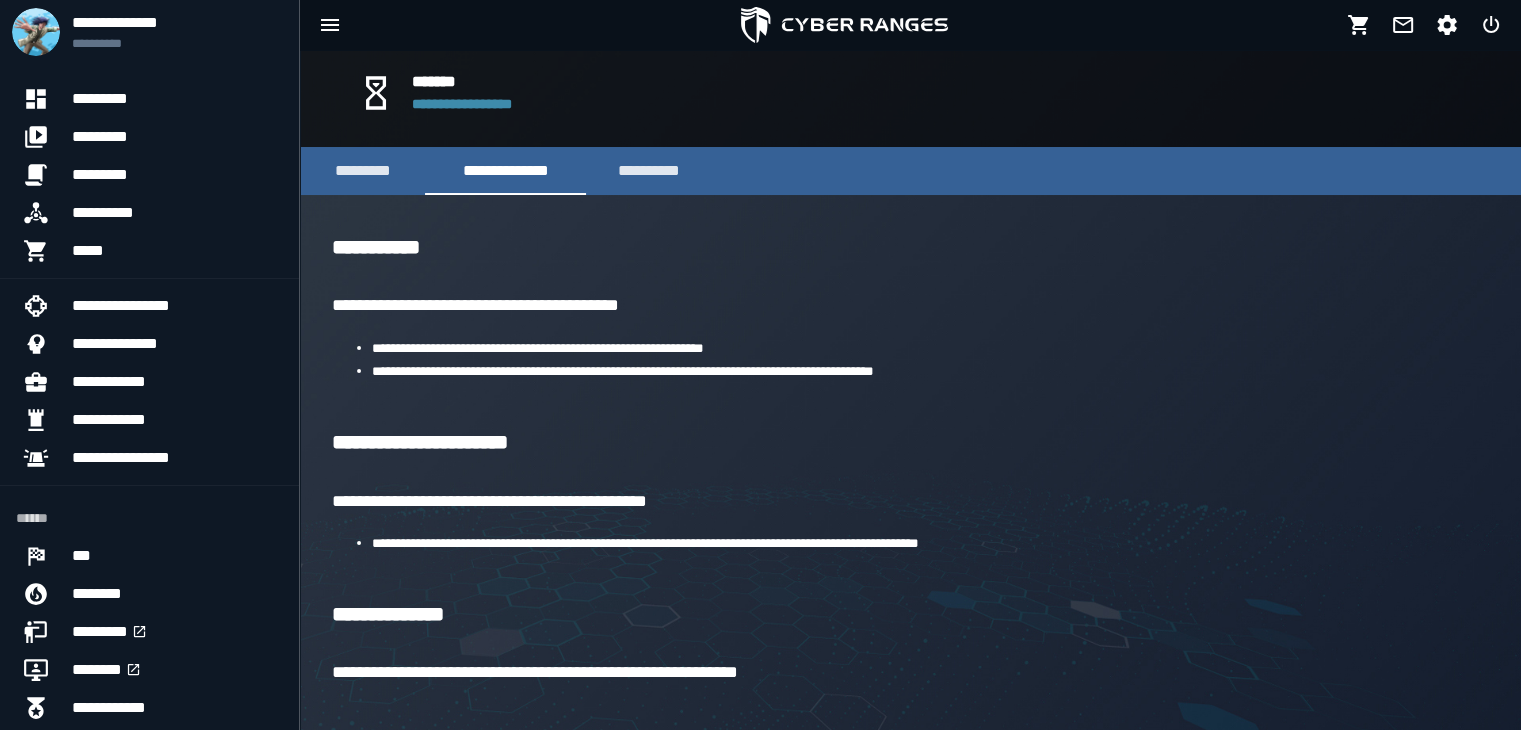 scroll, scrollTop: 484, scrollLeft: 0, axis: vertical 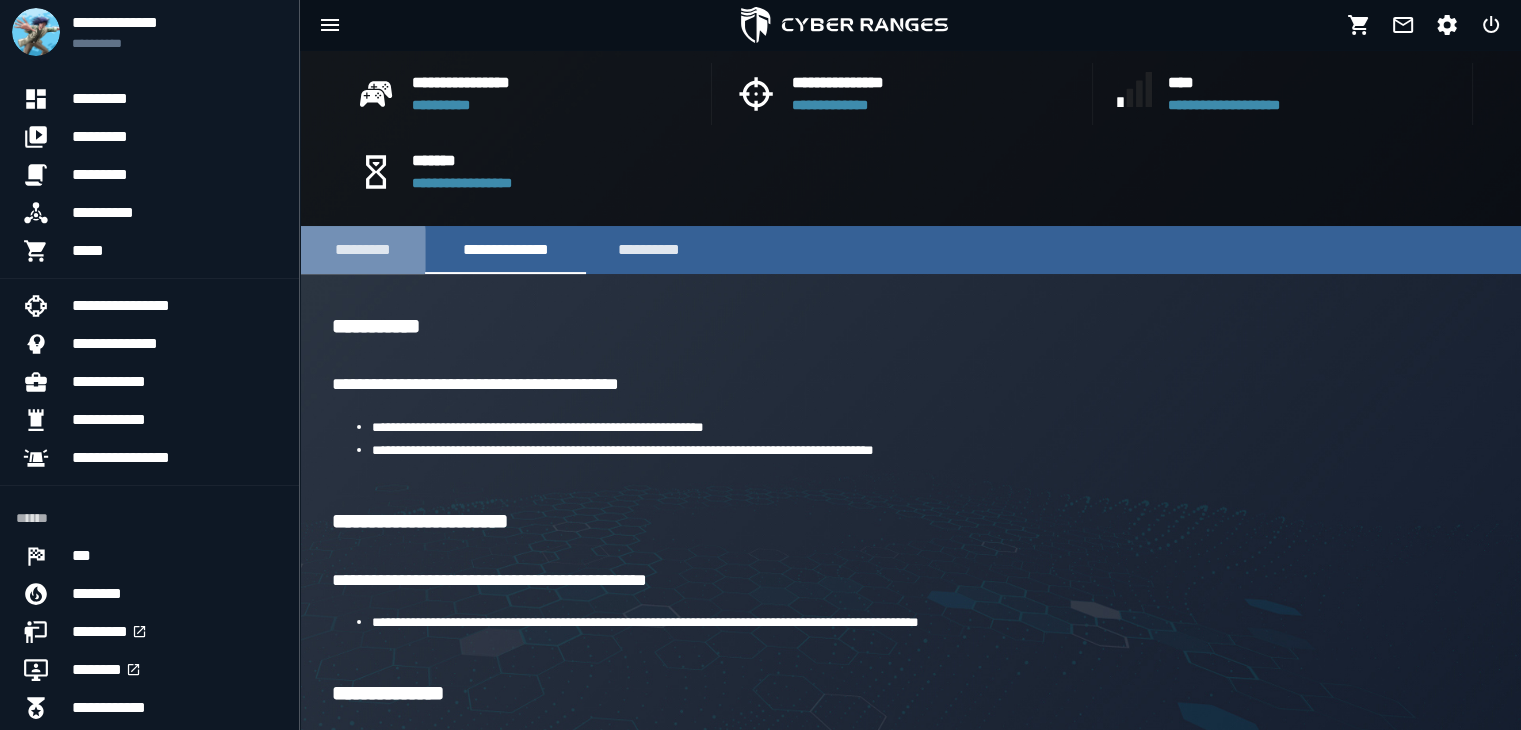 click on "*********" at bounding box center (362, 250) 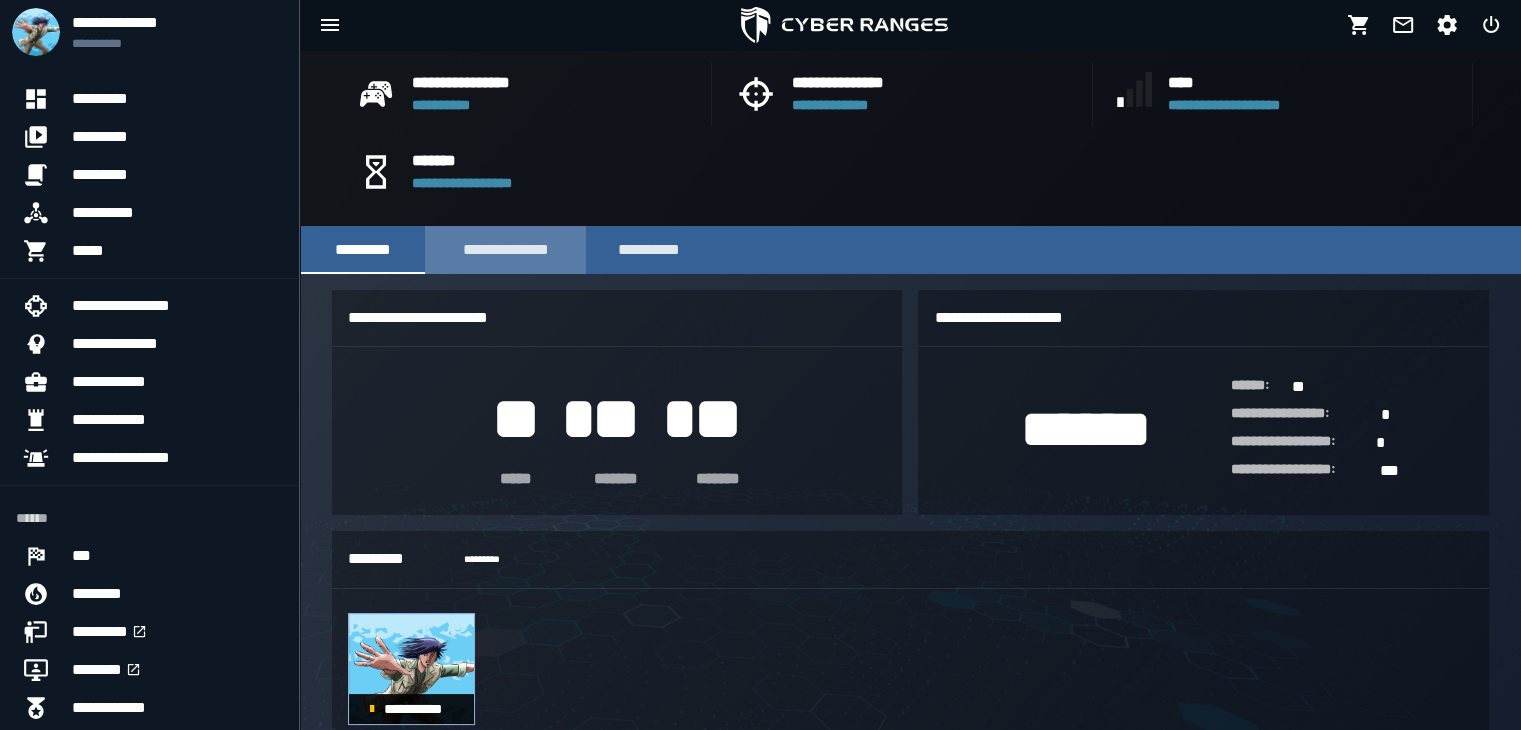 click on "**********" at bounding box center [505, 250] 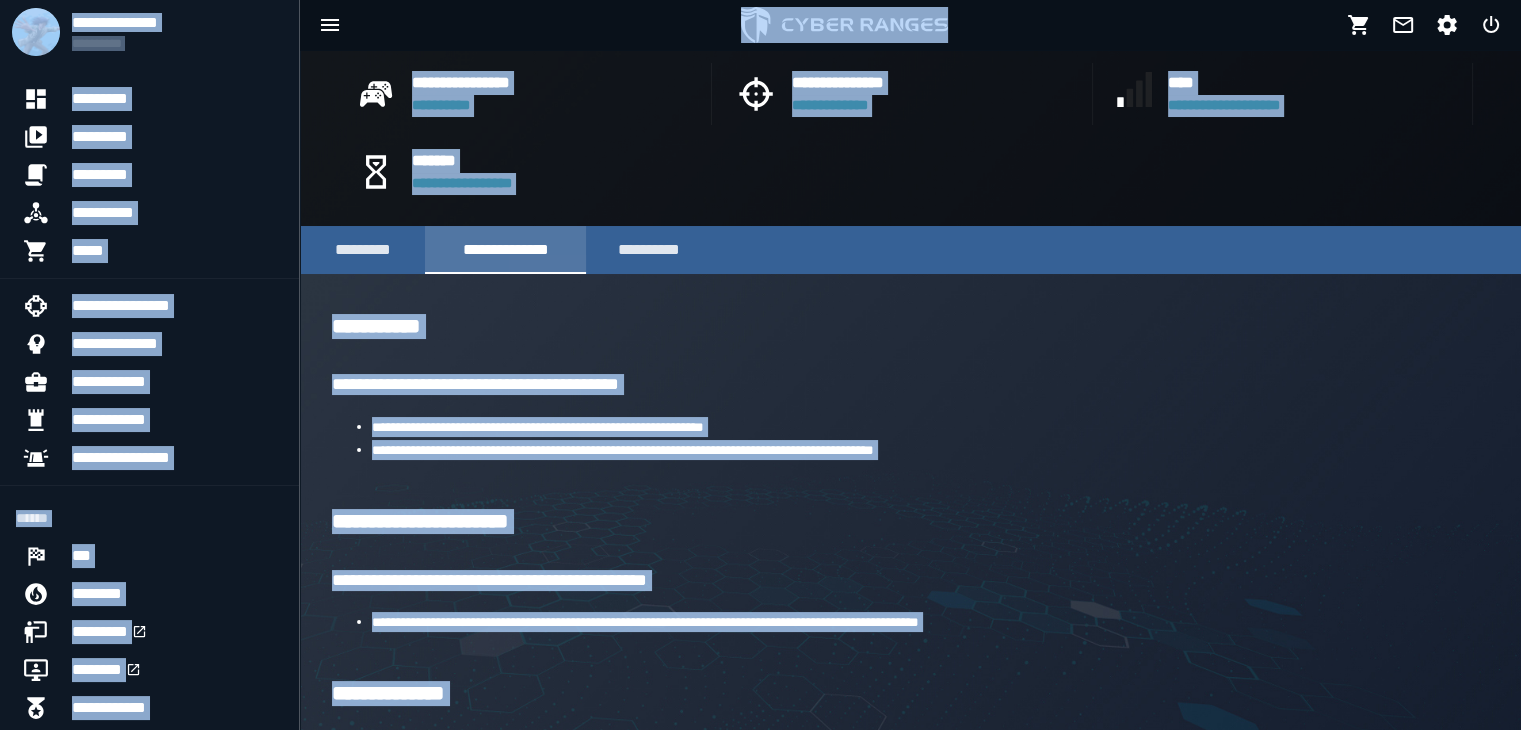 copy on "**********" 